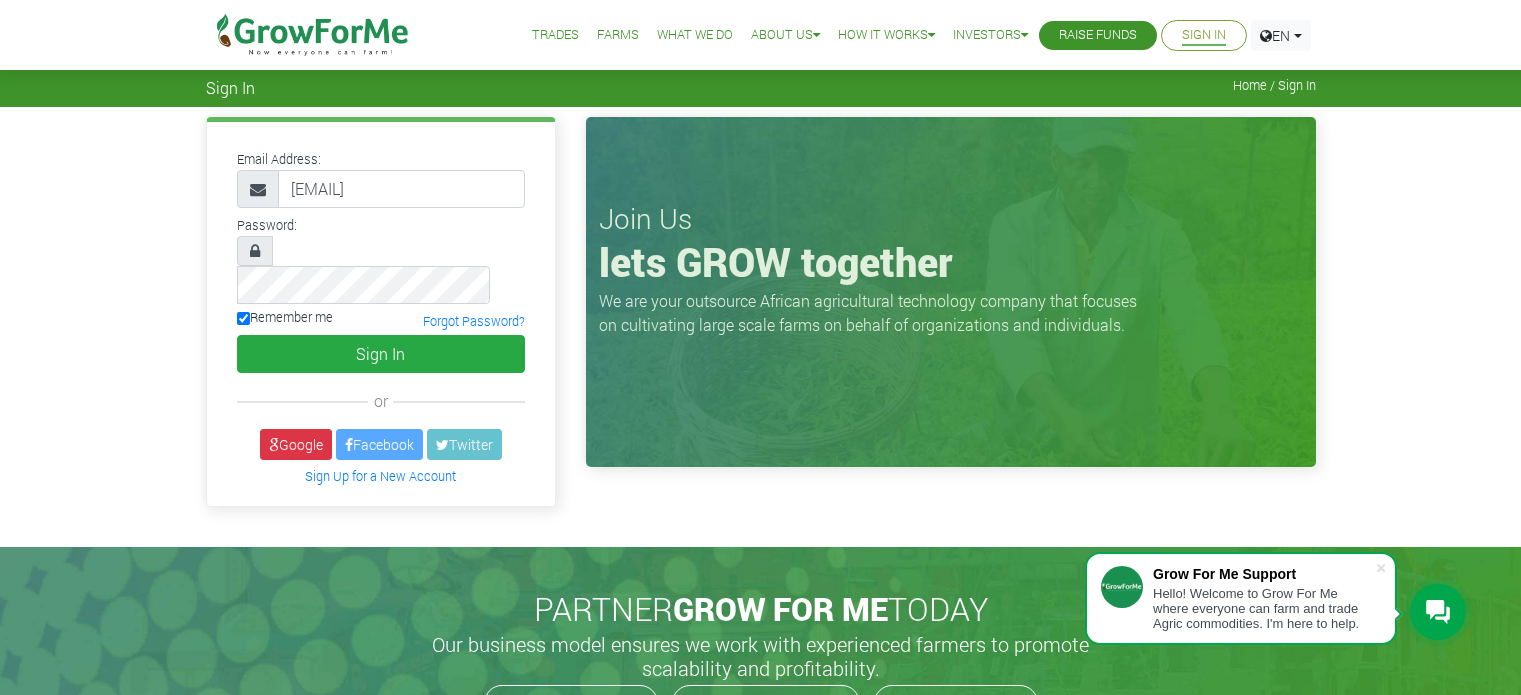 scroll, scrollTop: 0, scrollLeft: 0, axis: both 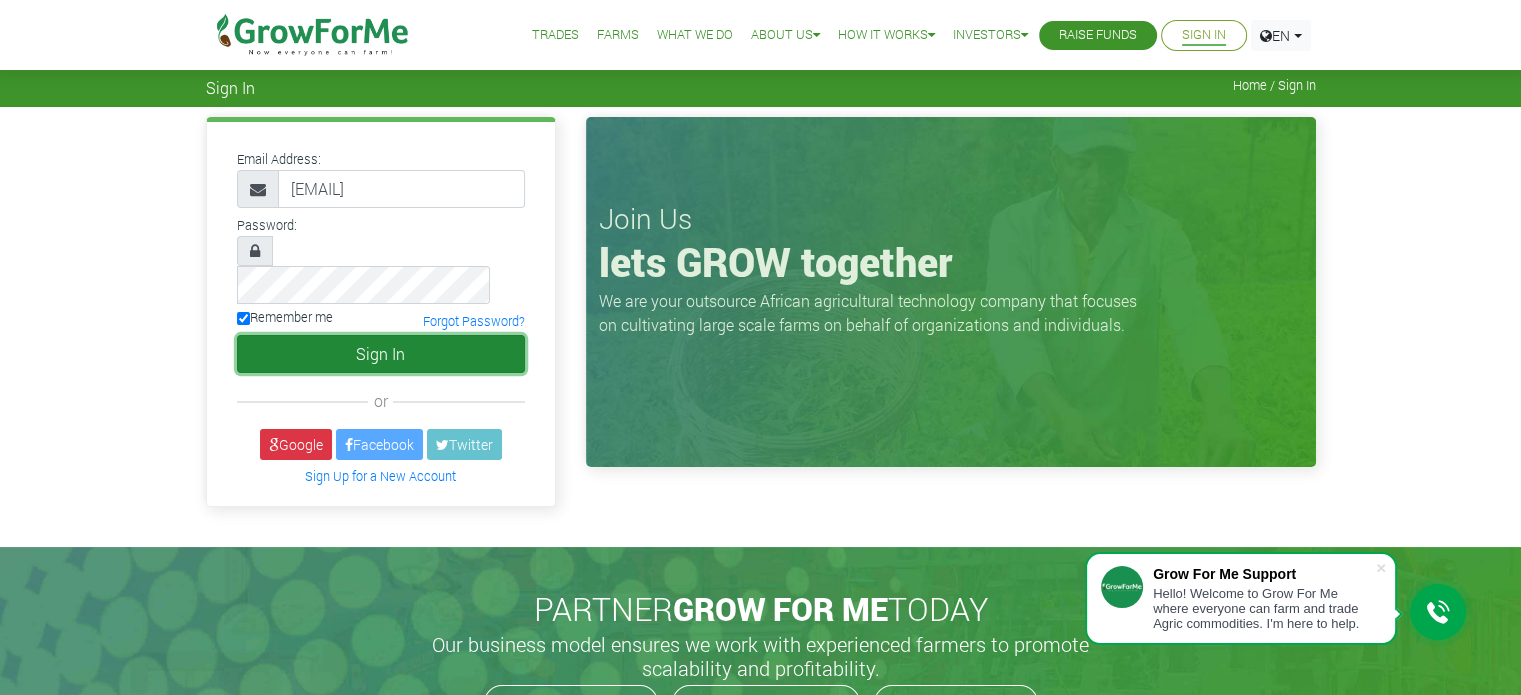 click on "Sign In" at bounding box center (381, 354) 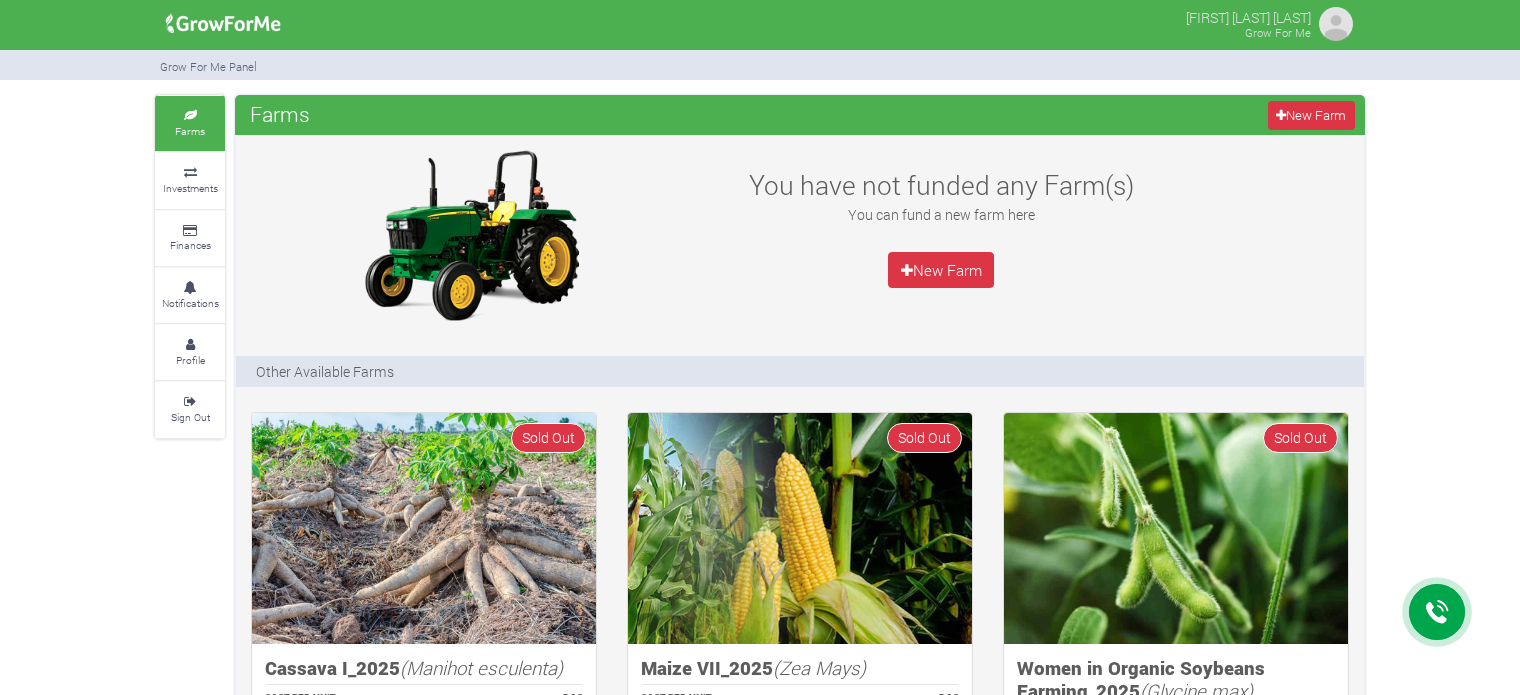 scroll, scrollTop: 0, scrollLeft: 0, axis: both 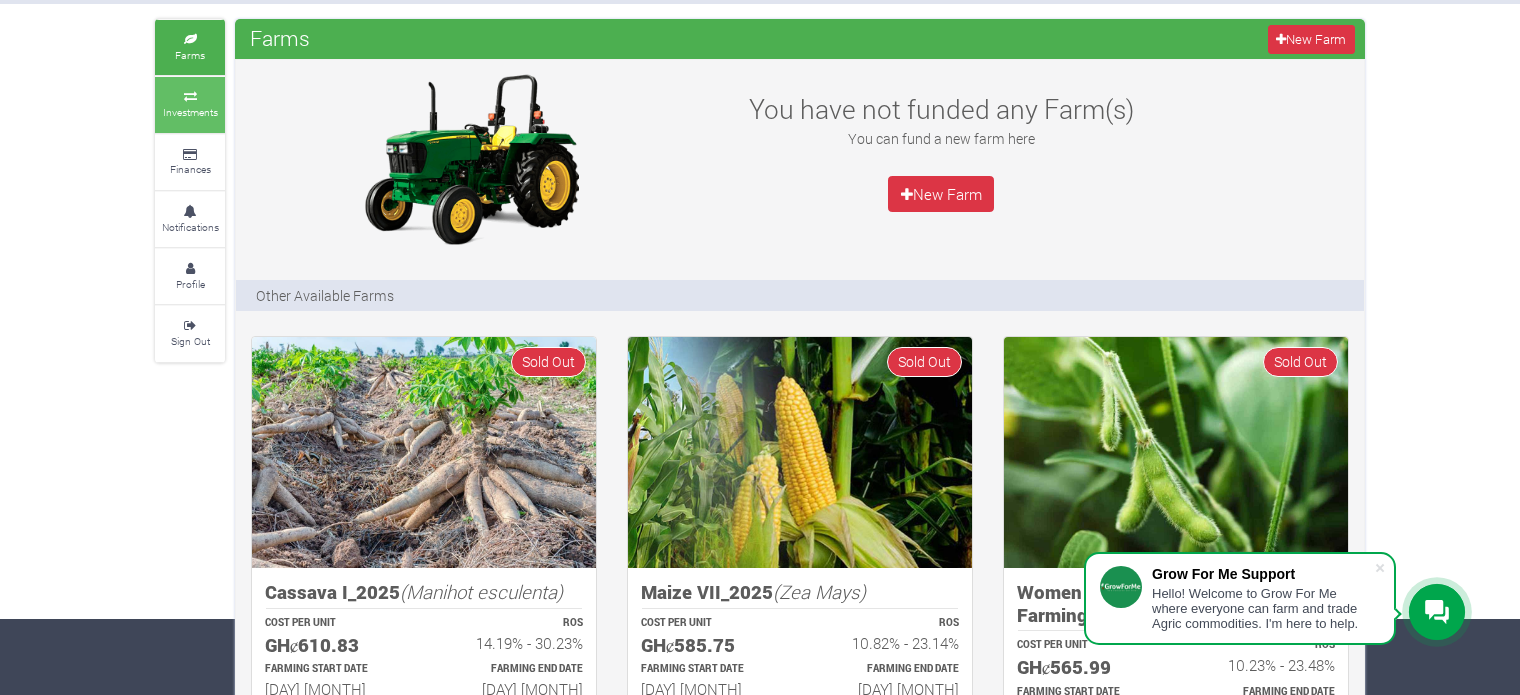 click on "Investments" at bounding box center [190, 112] 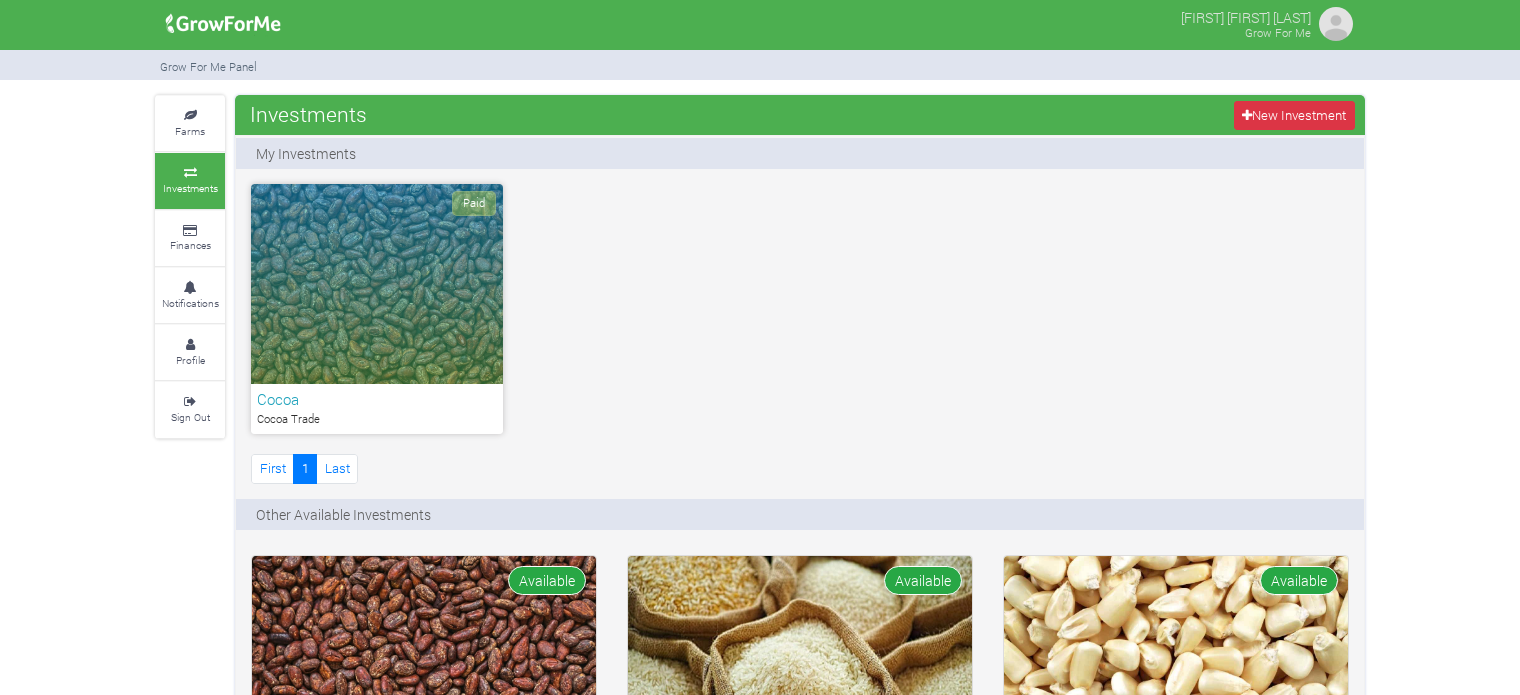 scroll, scrollTop: 0, scrollLeft: 0, axis: both 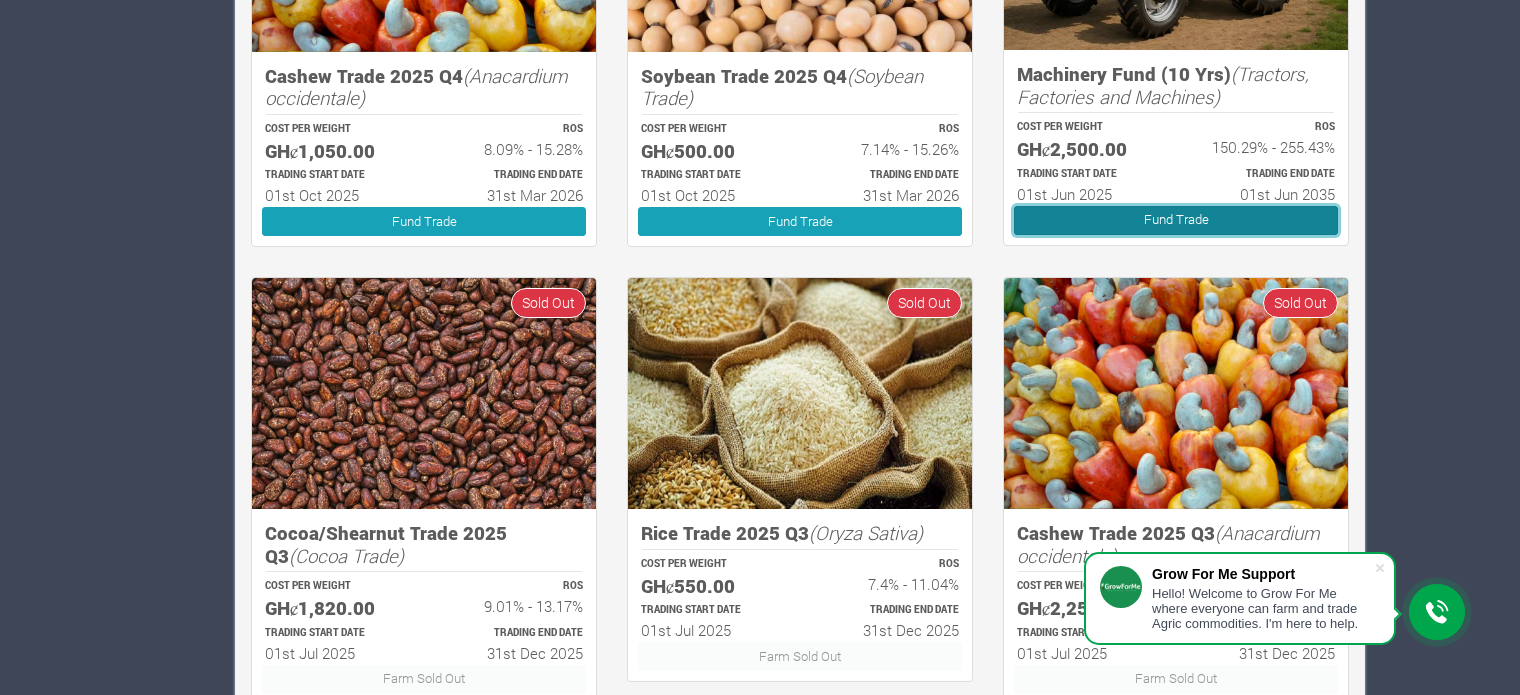 click on "Fund Trade" at bounding box center (1176, 220) 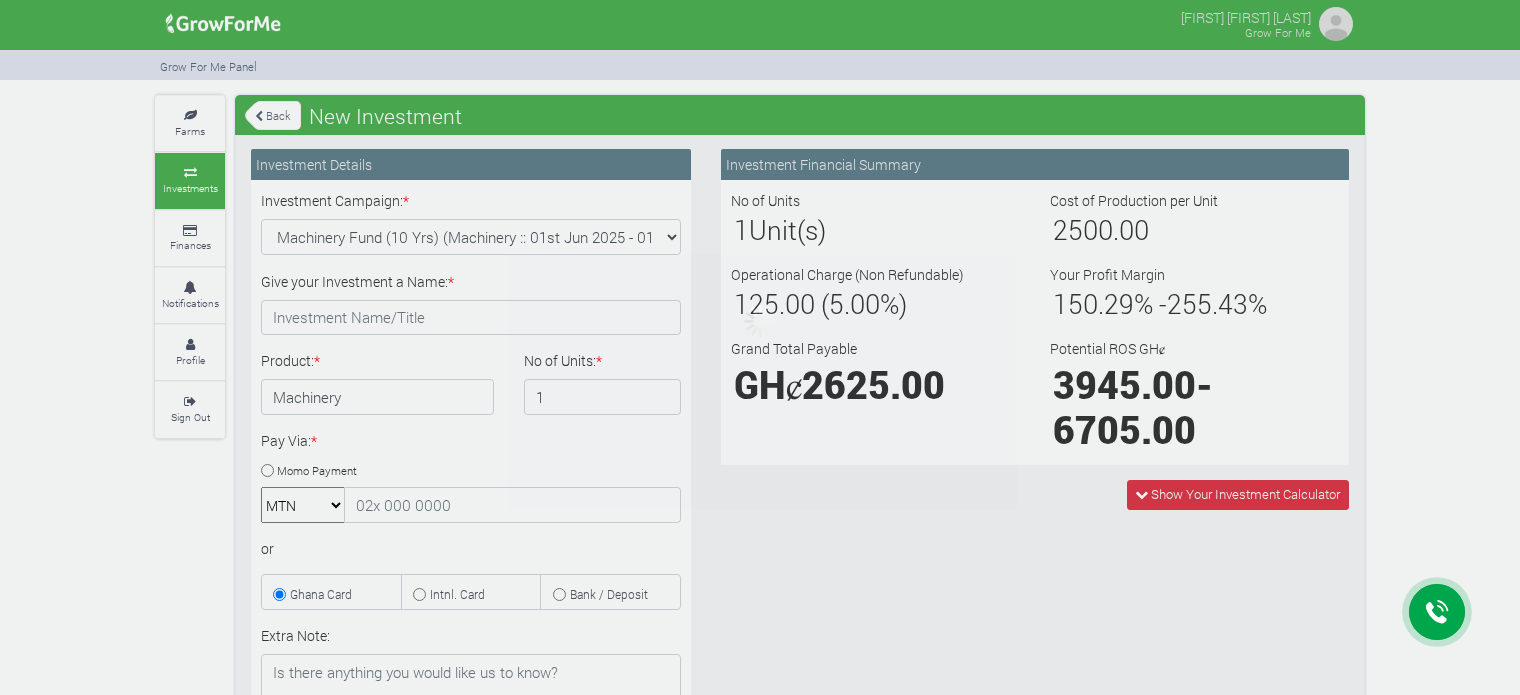 scroll, scrollTop: 0, scrollLeft: 0, axis: both 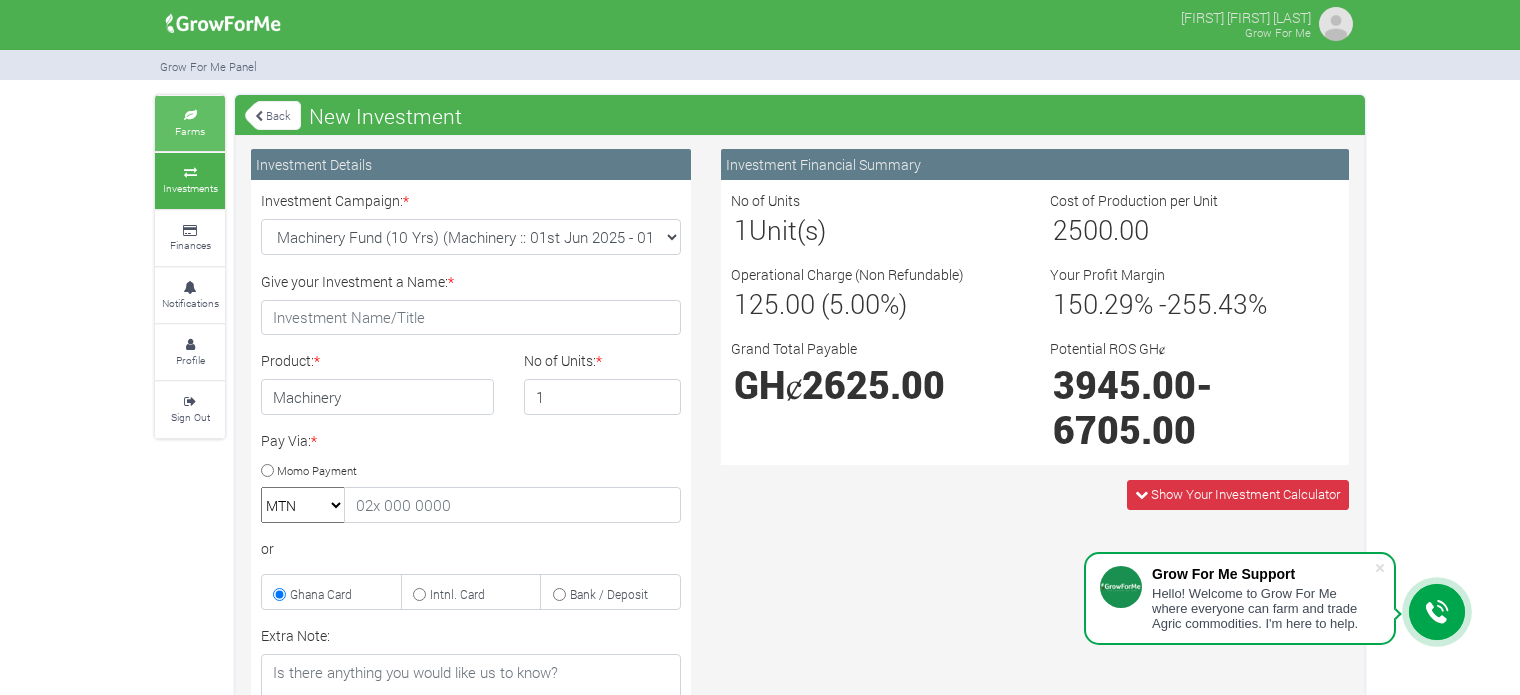 click on "Farms" at bounding box center [190, 123] 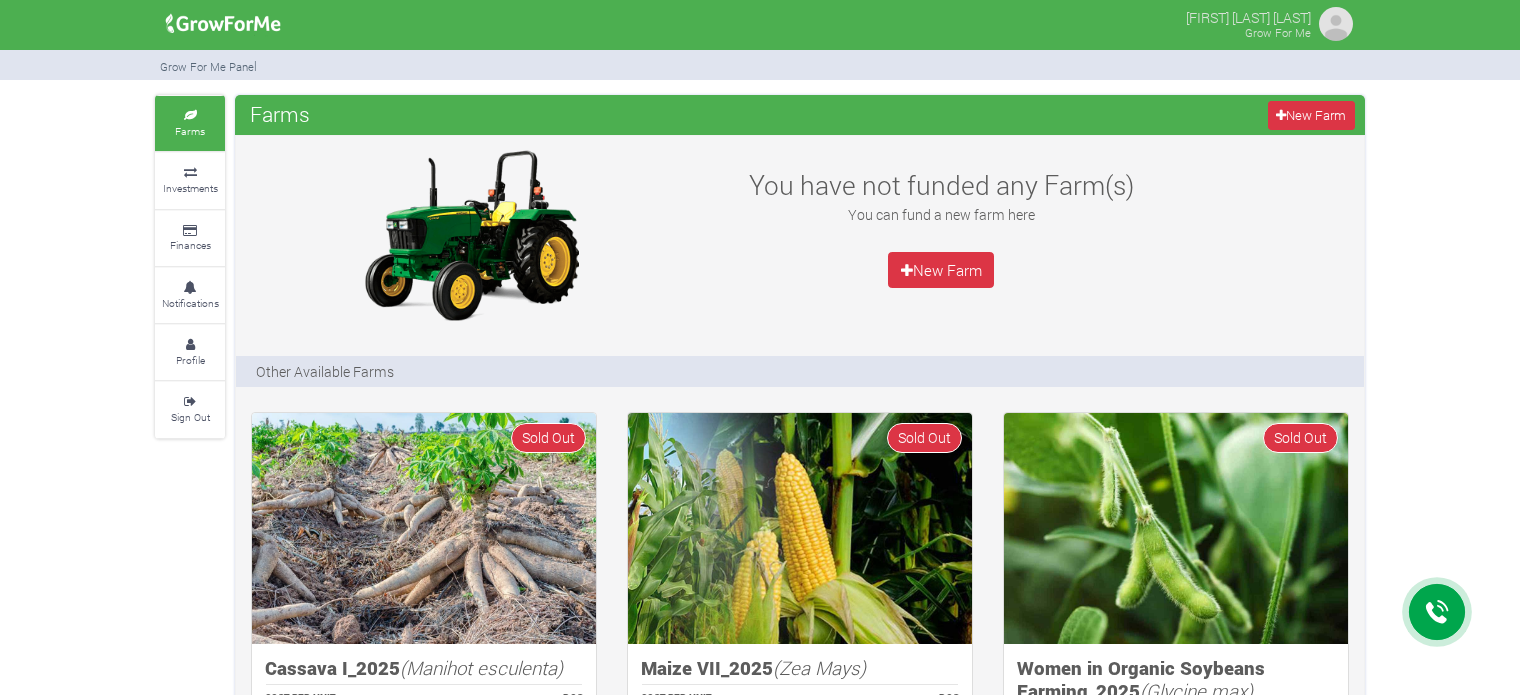 scroll, scrollTop: 0, scrollLeft: 0, axis: both 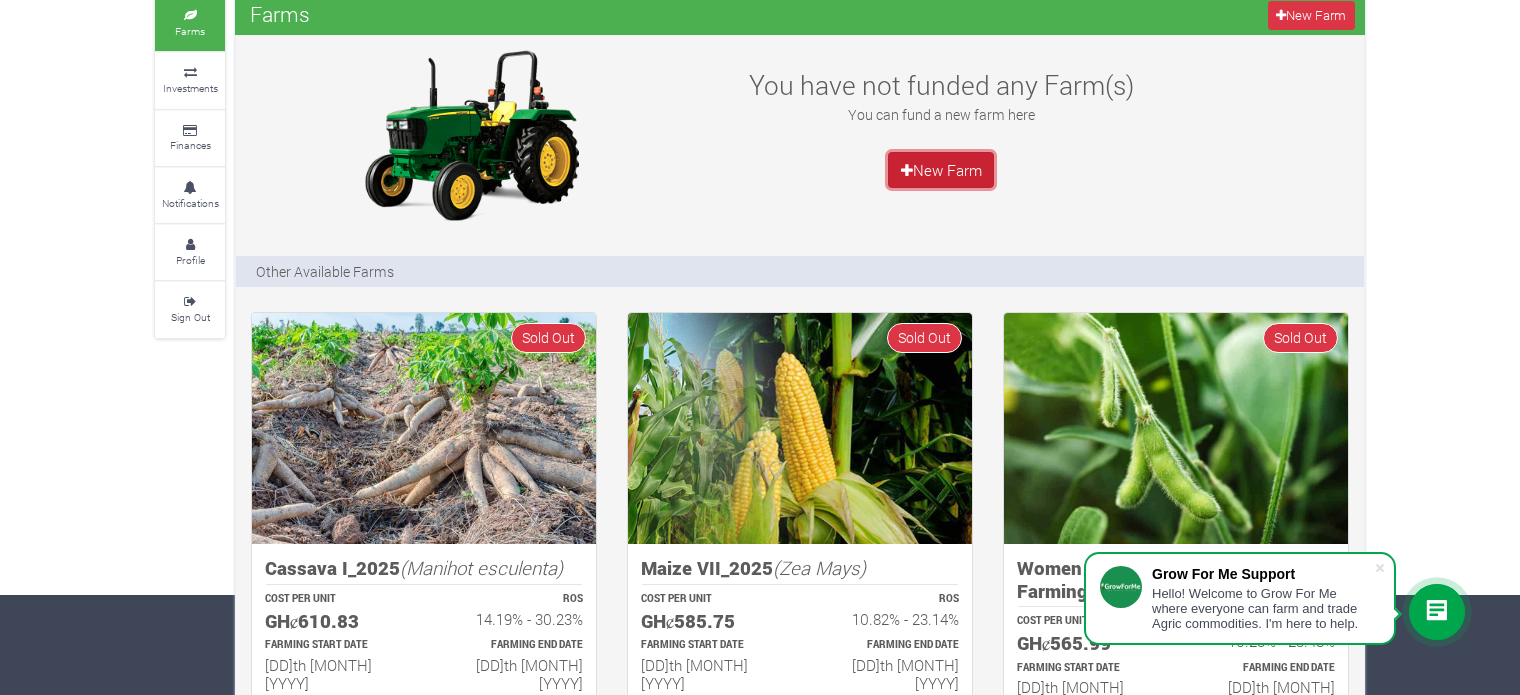 click on "New Farm" at bounding box center (941, 170) 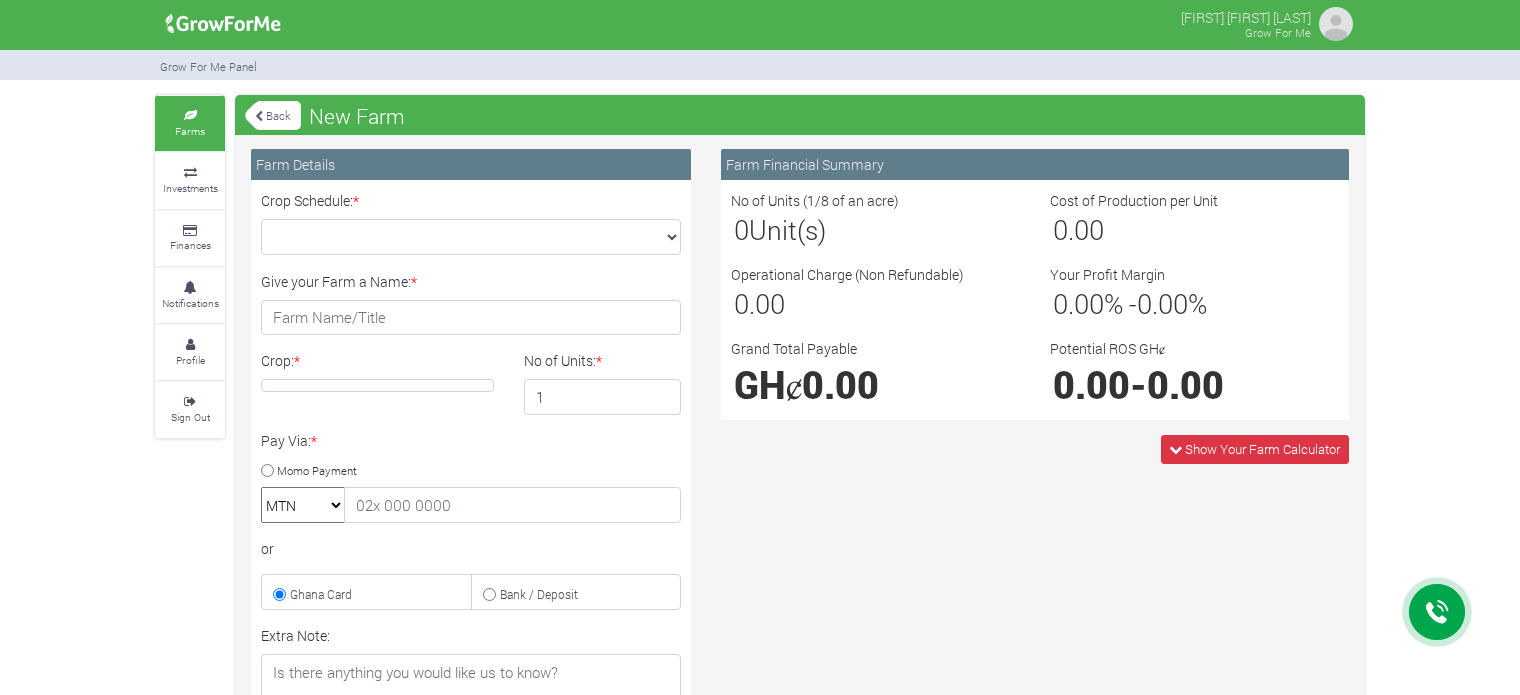 scroll, scrollTop: 0, scrollLeft: 0, axis: both 